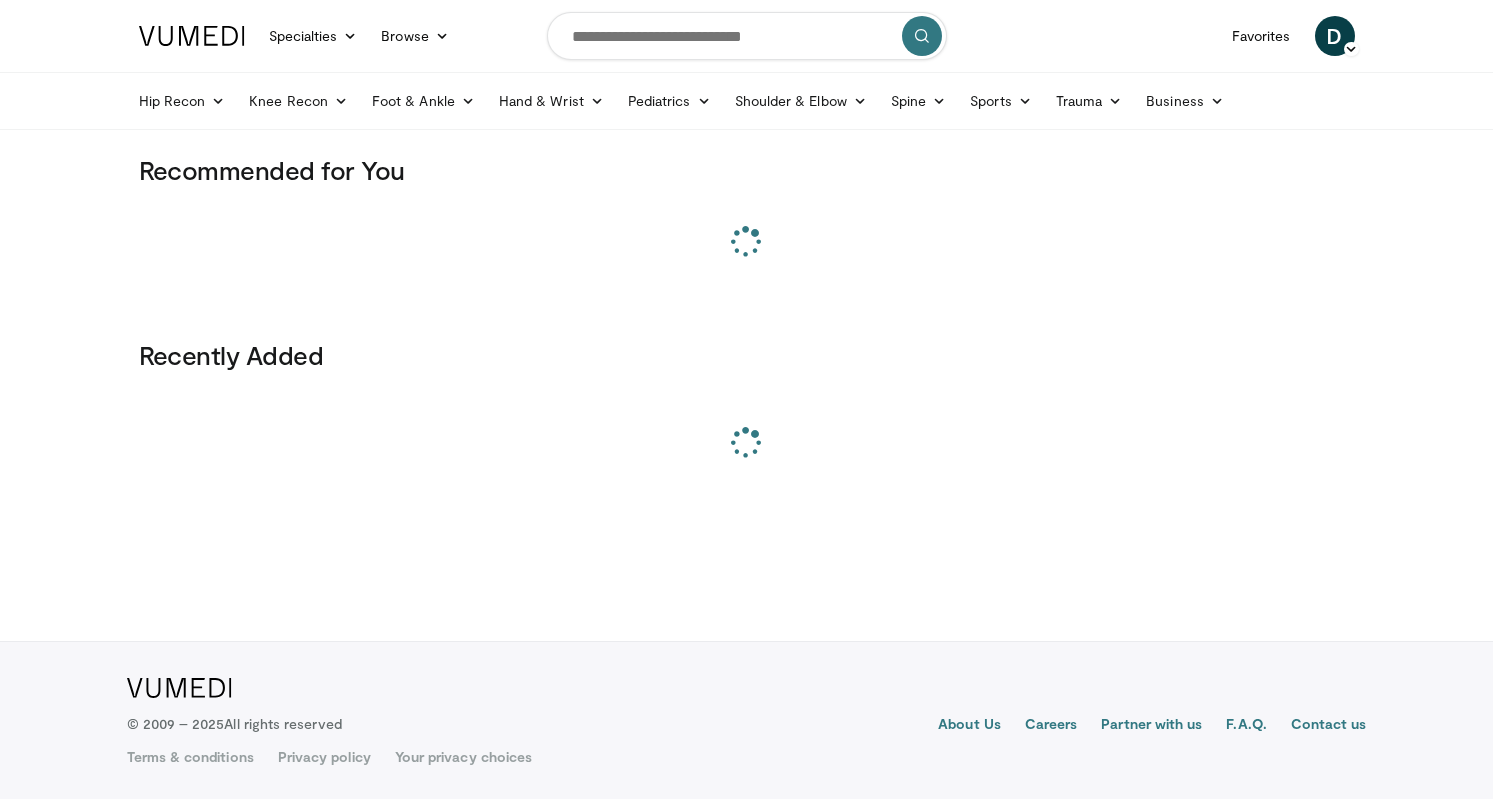 scroll, scrollTop: 0, scrollLeft: 0, axis: both 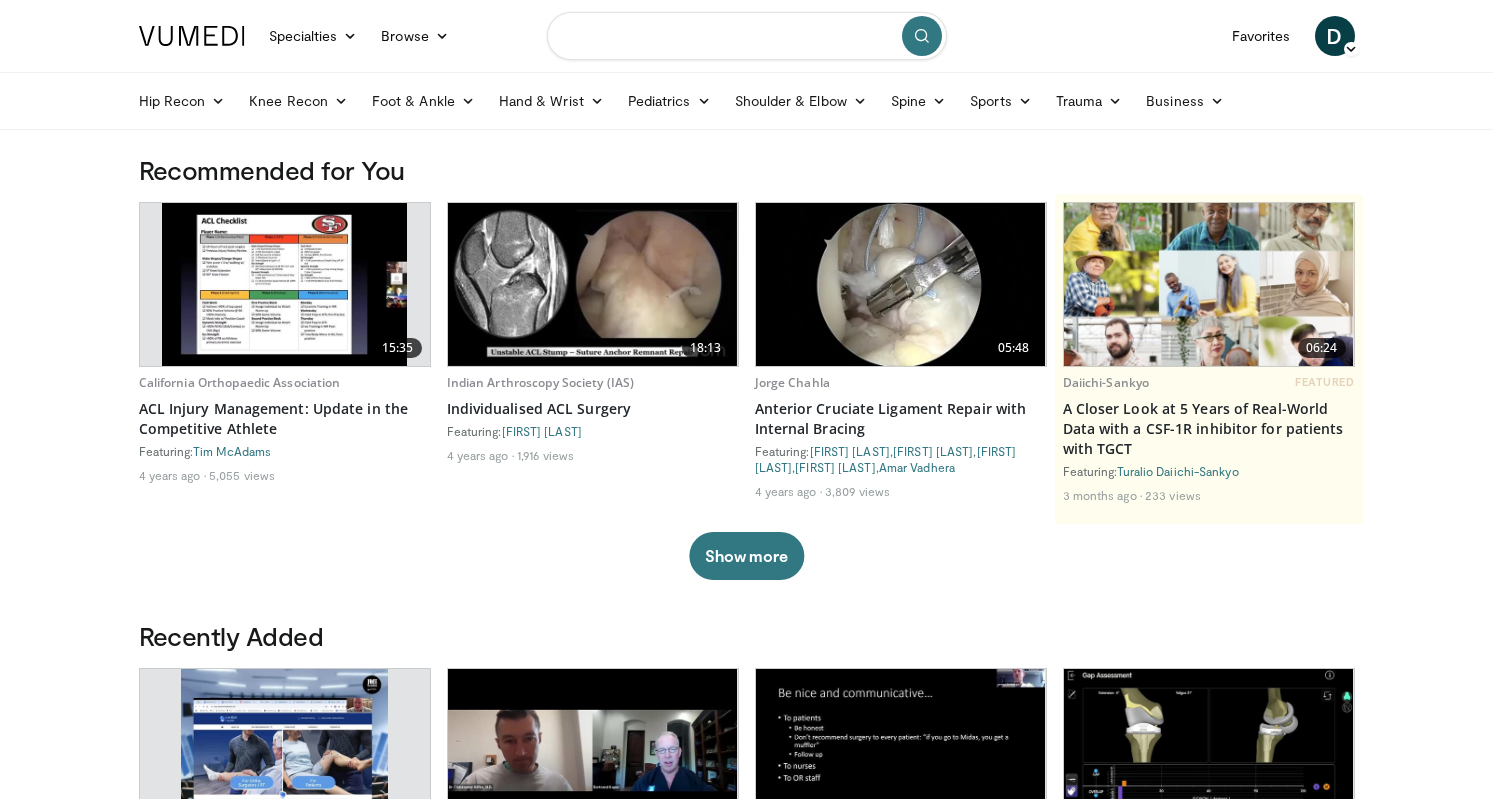 click at bounding box center [747, 36] 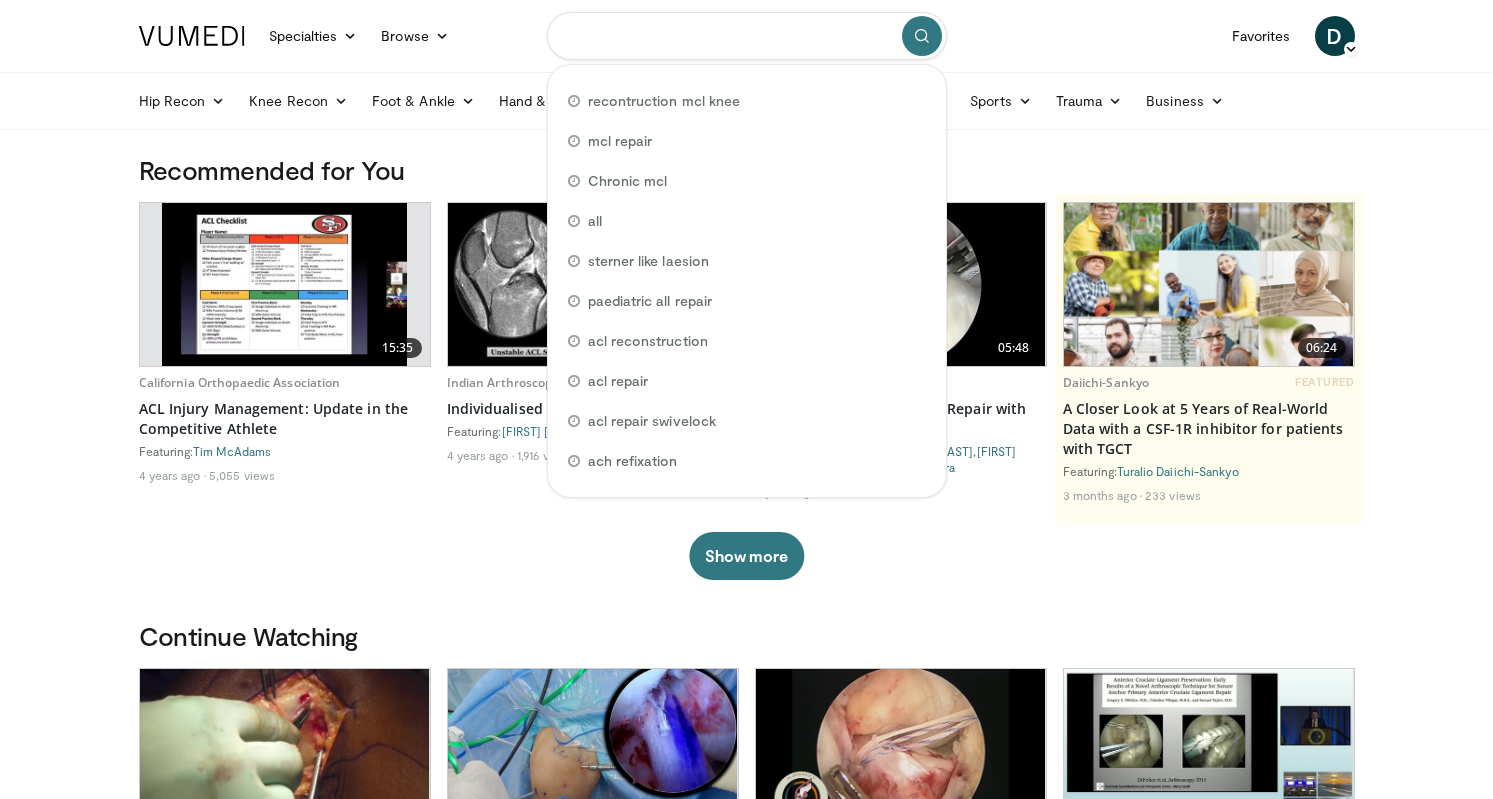 paste on "**********" 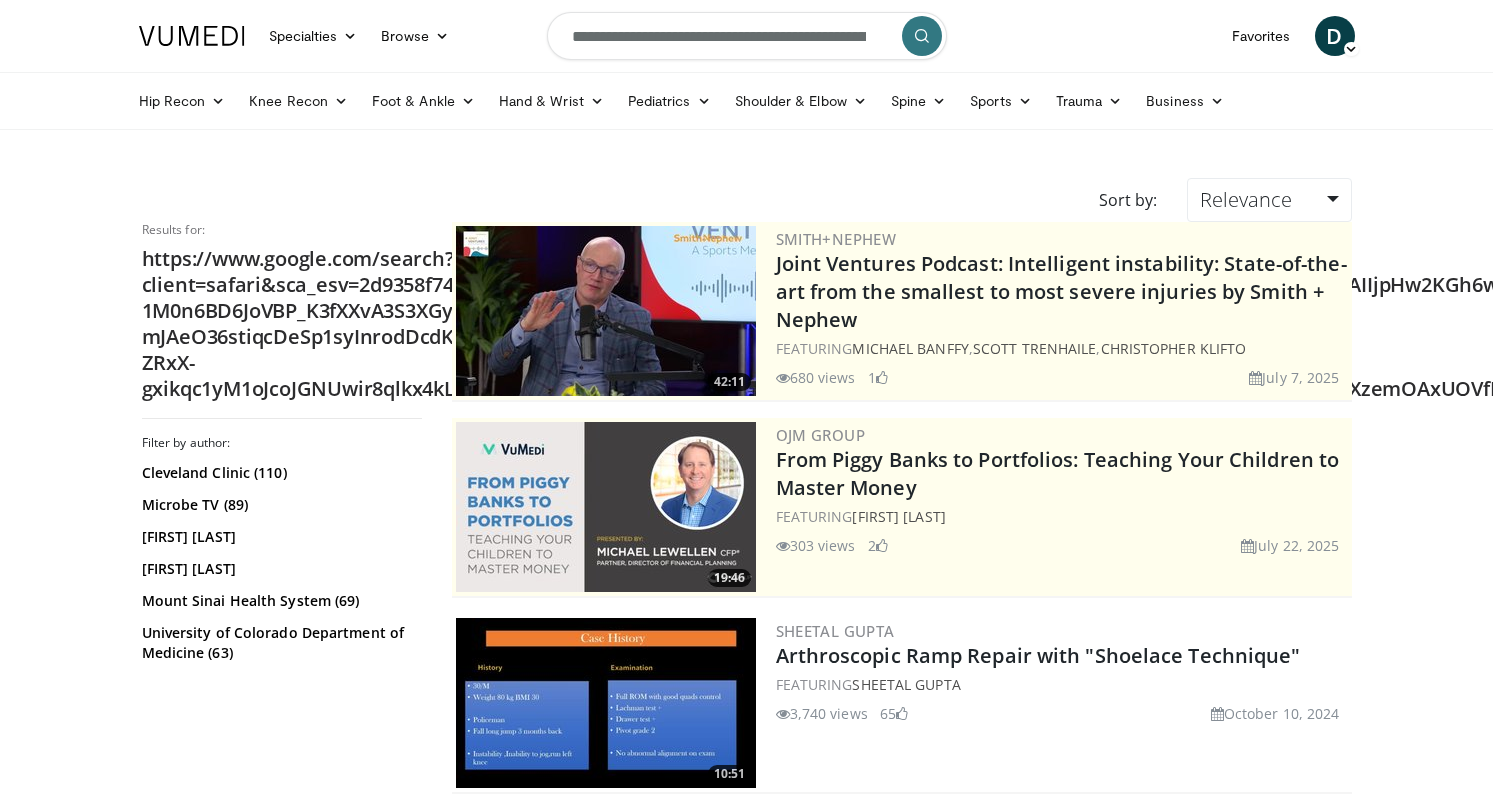 scroll, scrollTop: 0, scrollLeft: 0, axis: both 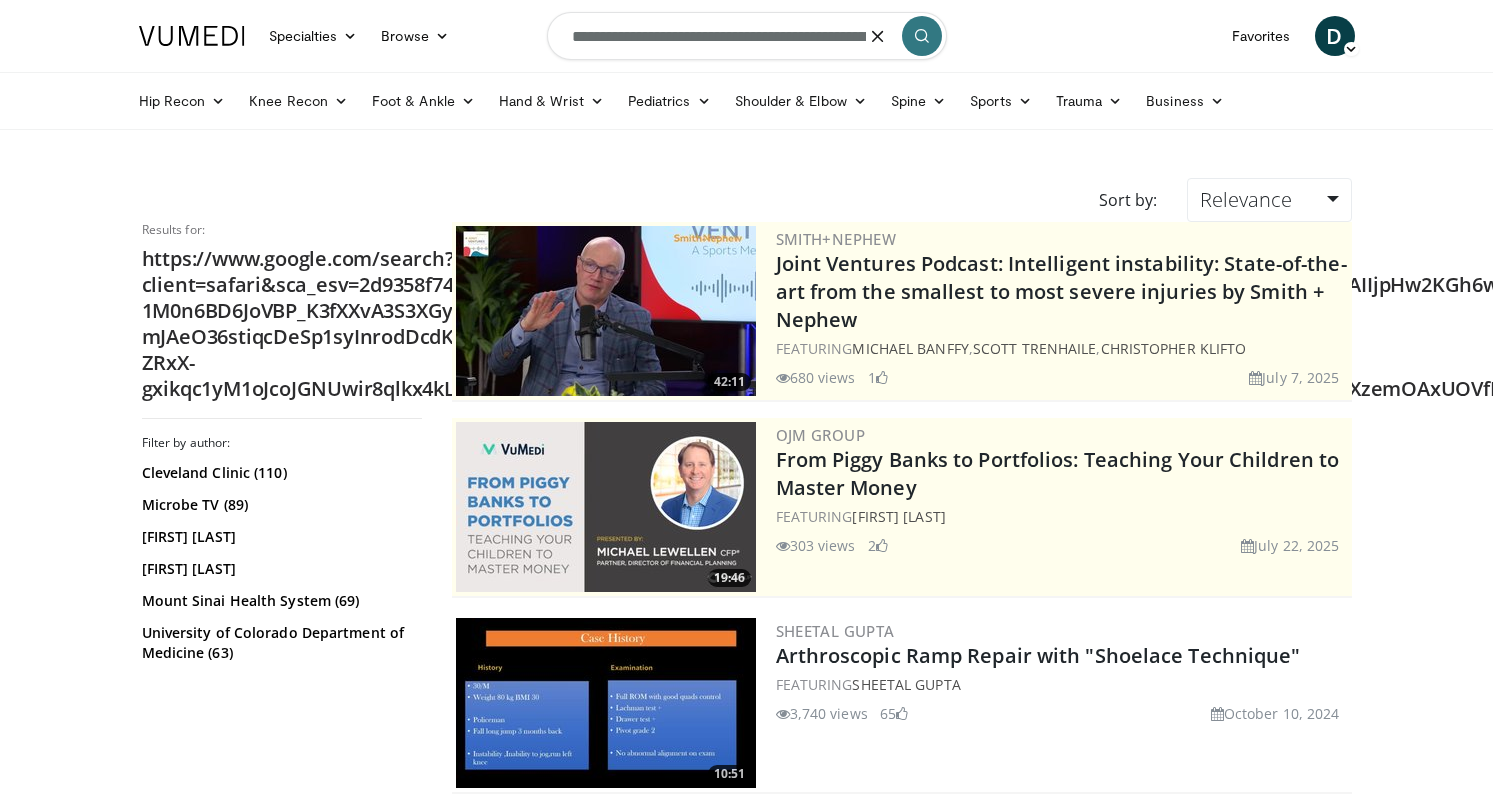 click on "**********" at bounding box center (747, 36) 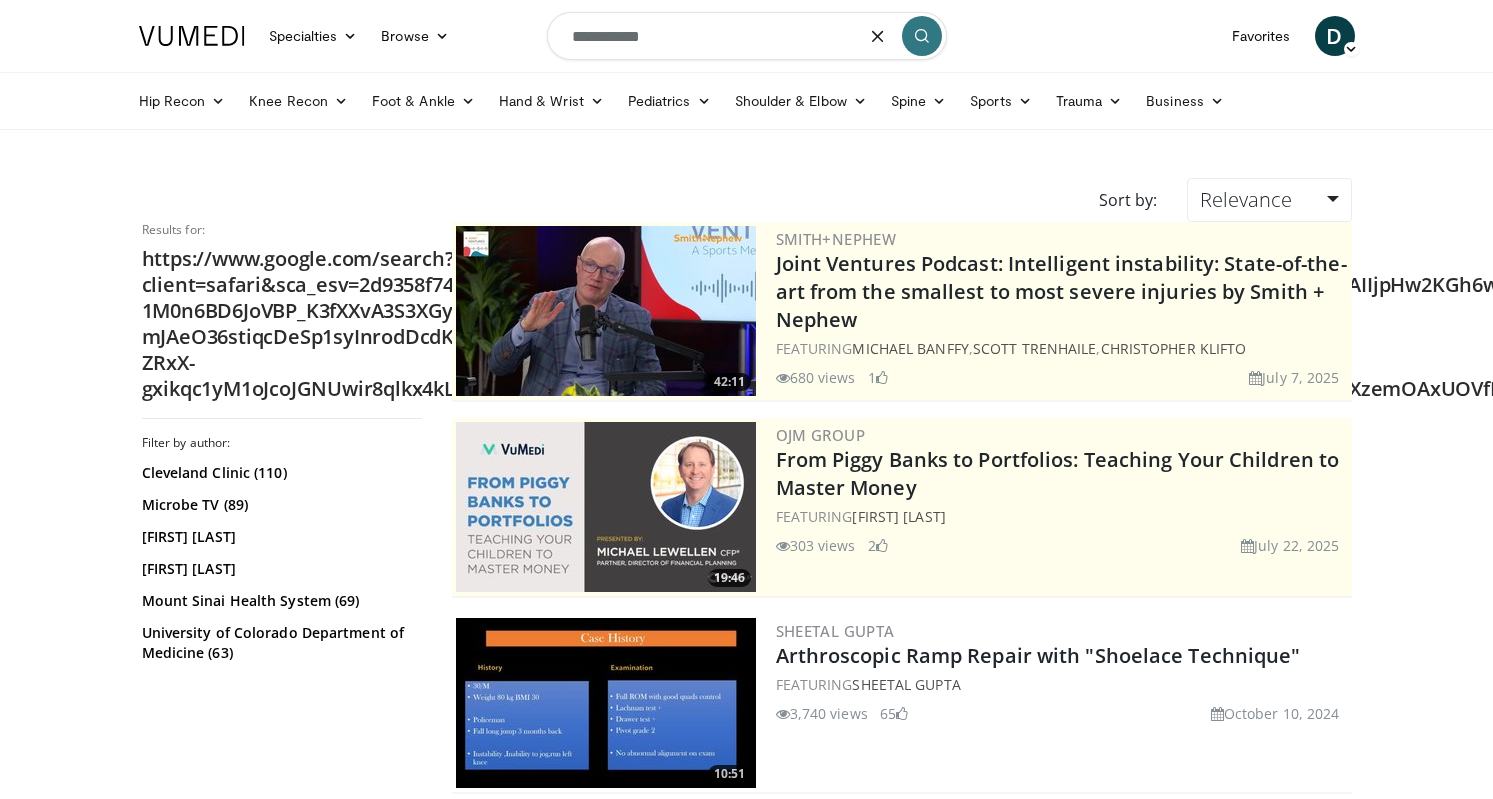 type on "**********" 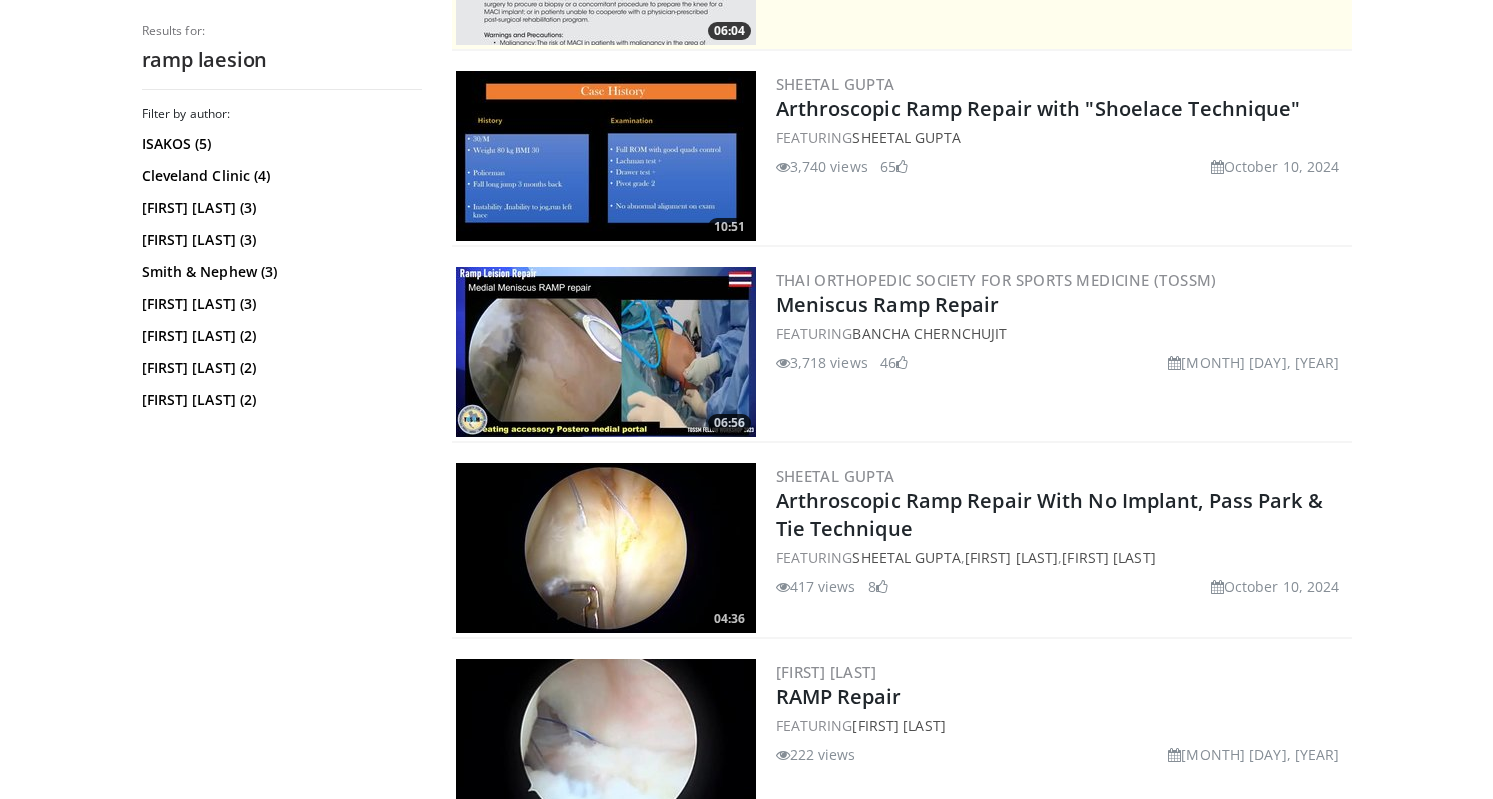 scroll, scrollTop: 569, scrollLeft: 0, axis: vertical 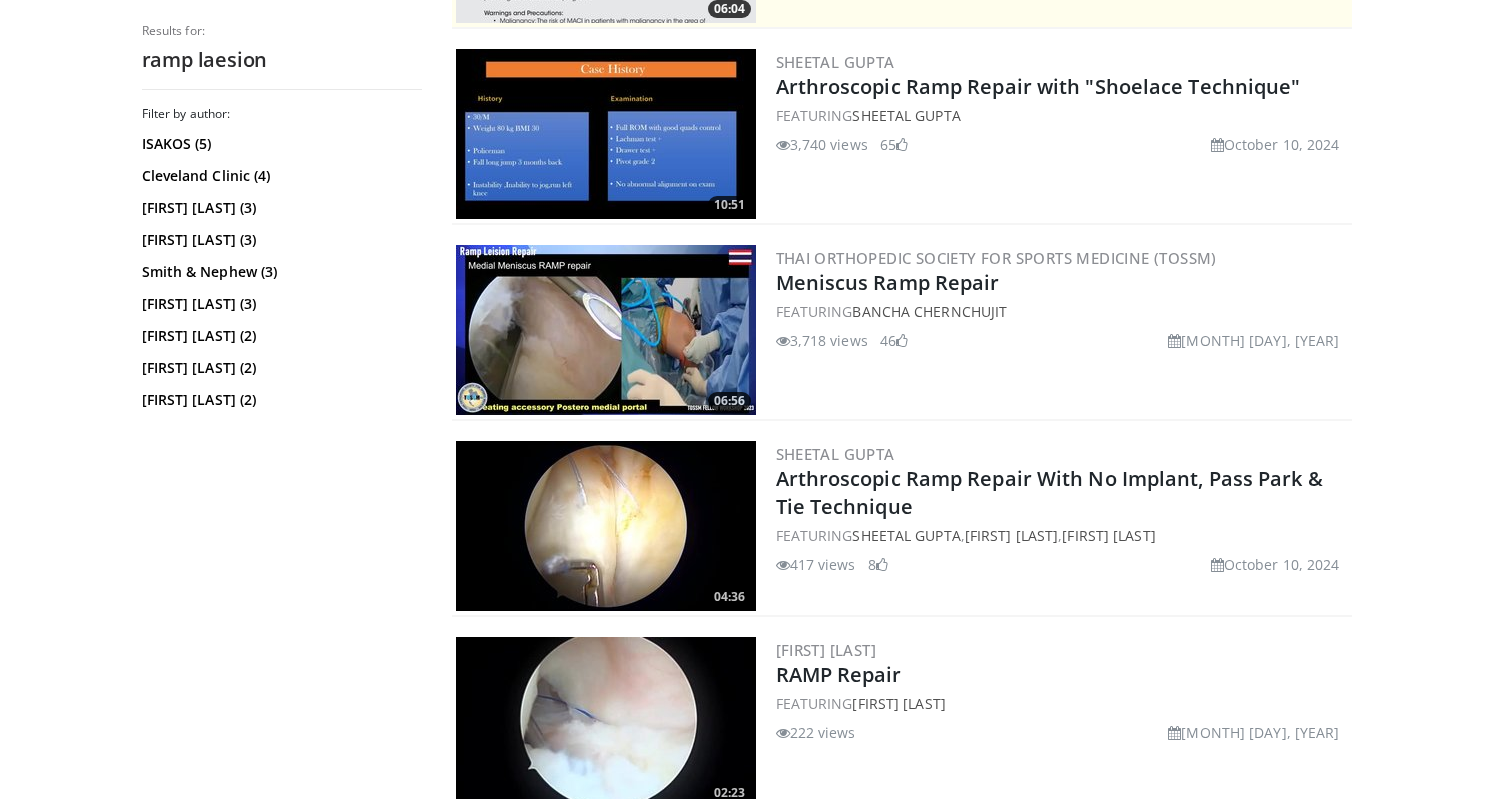click at bounding box center [606, 330] 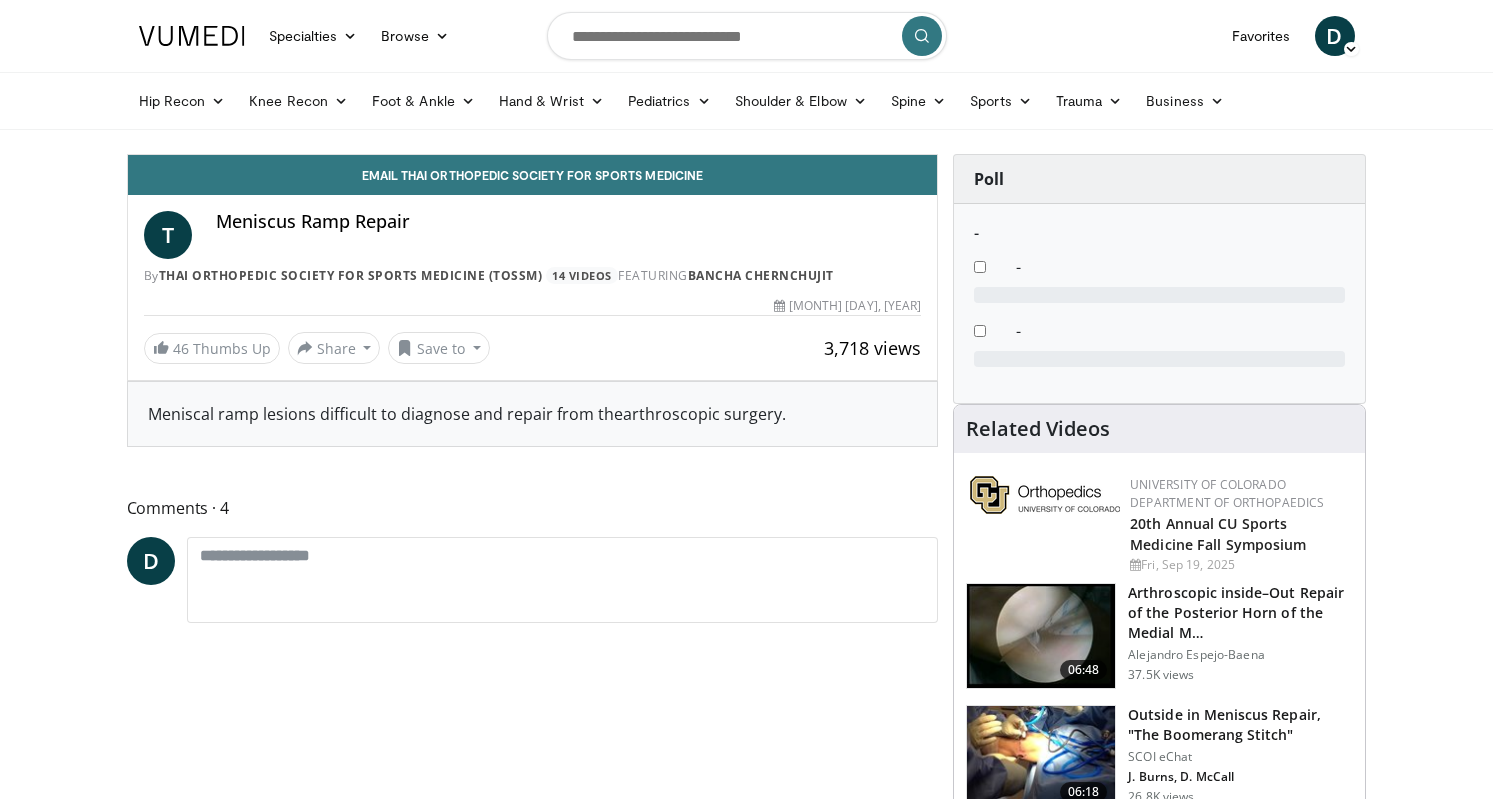scroll, scrollTop: 0, scrollLeft: 0, axis: both 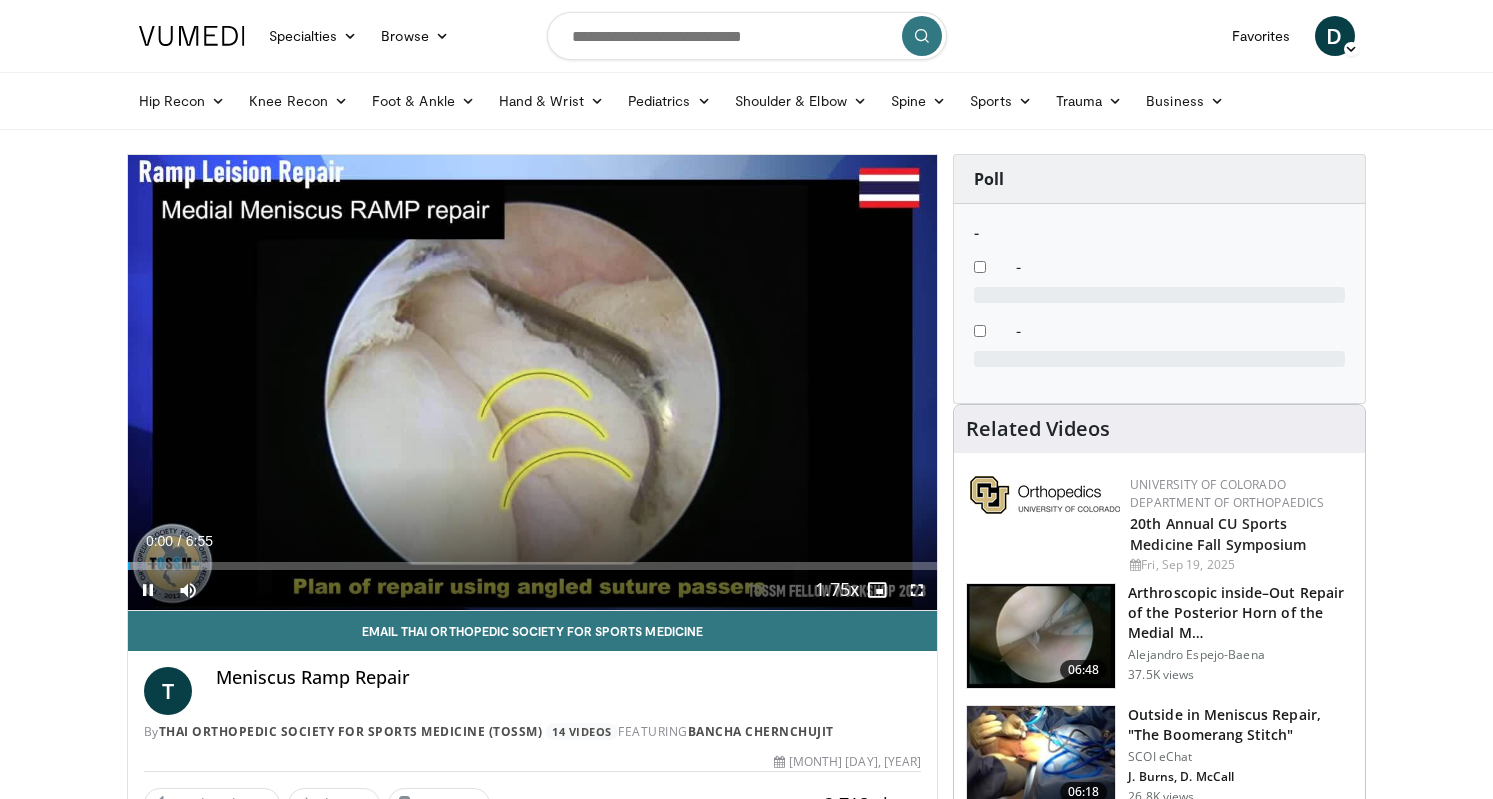 click at bounding box center (917, 590) 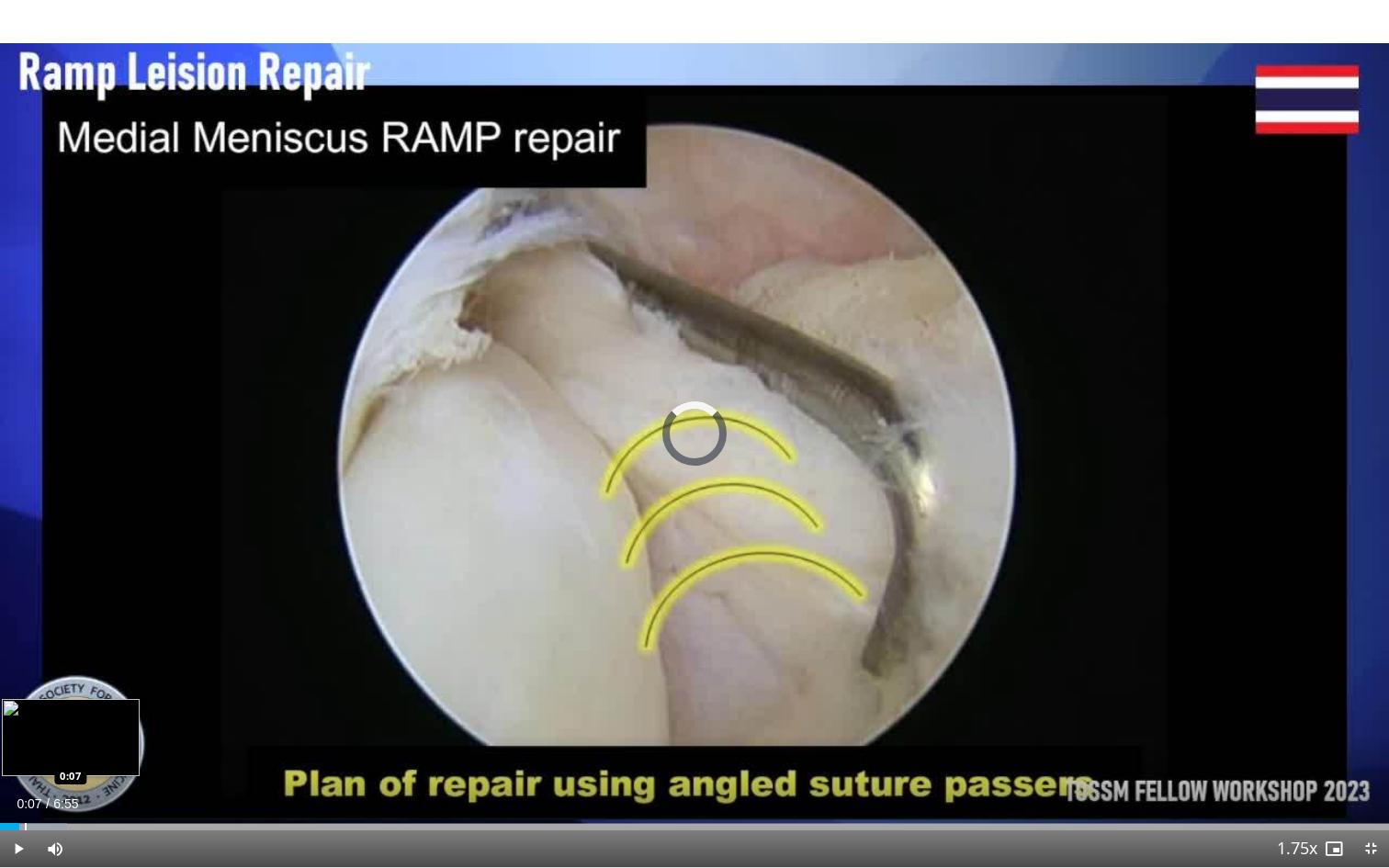 click on "Loaded :  4.82% 0:05 0:07" at bounding box center (694, 821) 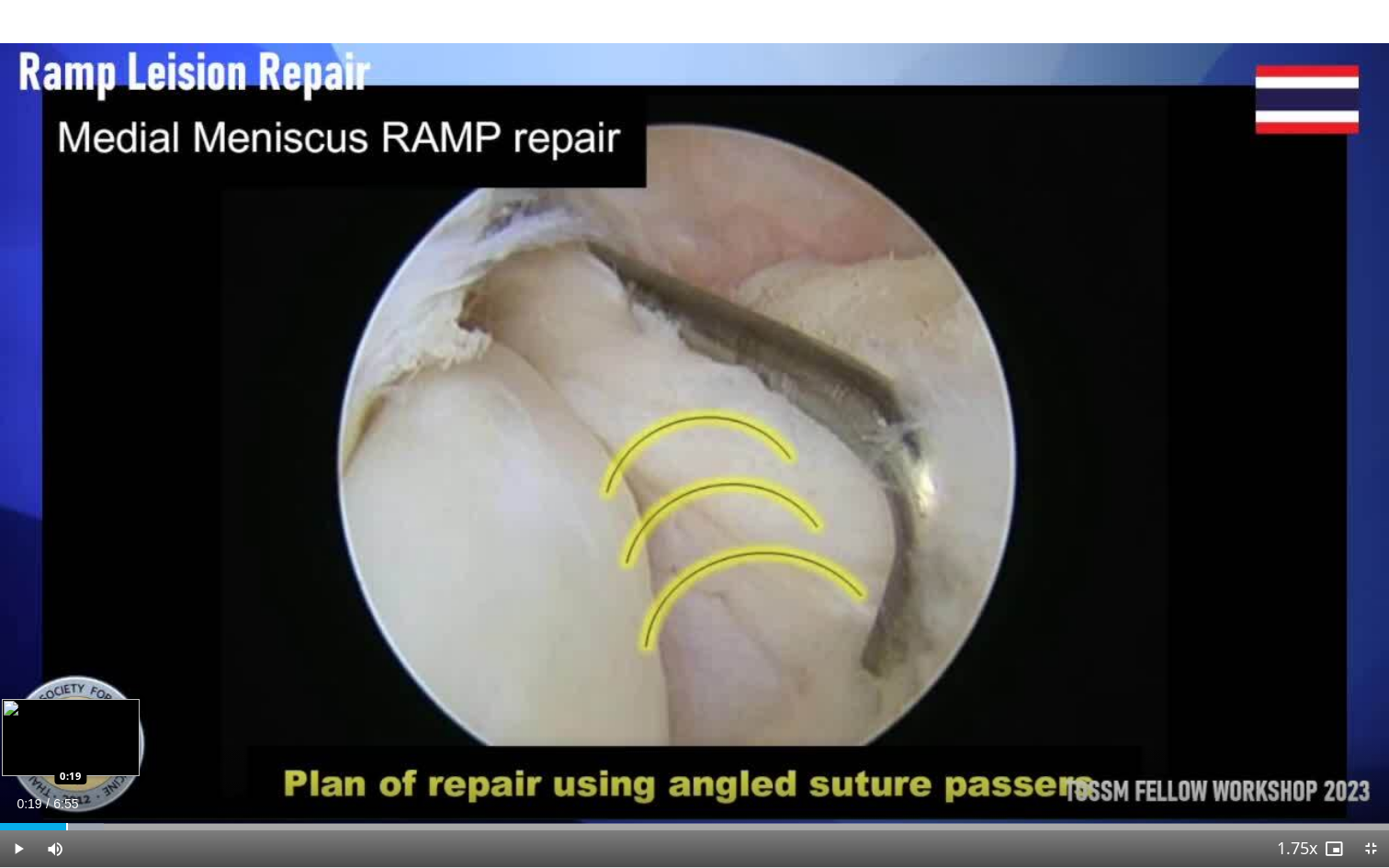 click at bounding box center [67, 827] 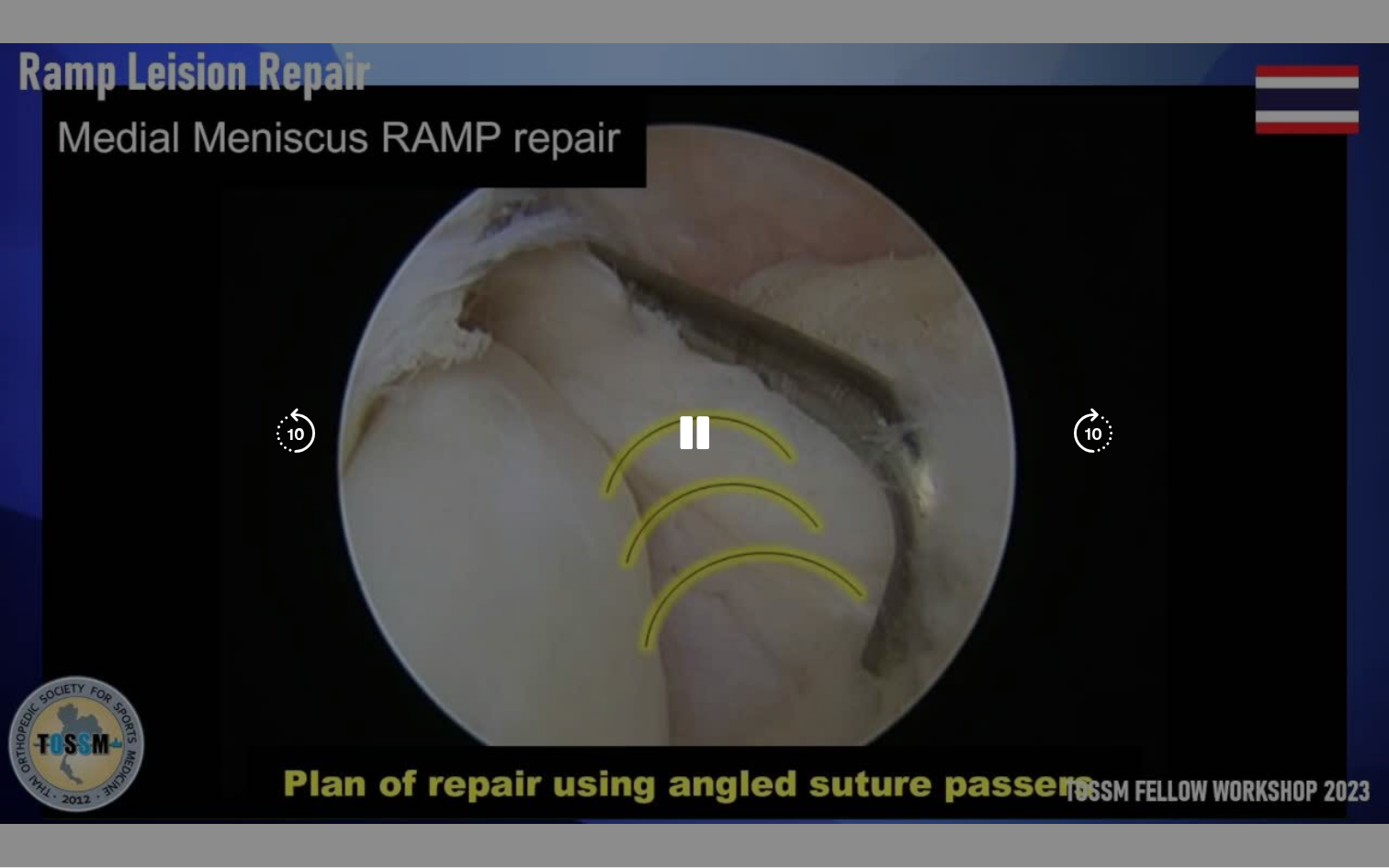 click on "**********" at bounding box center (694, 434) 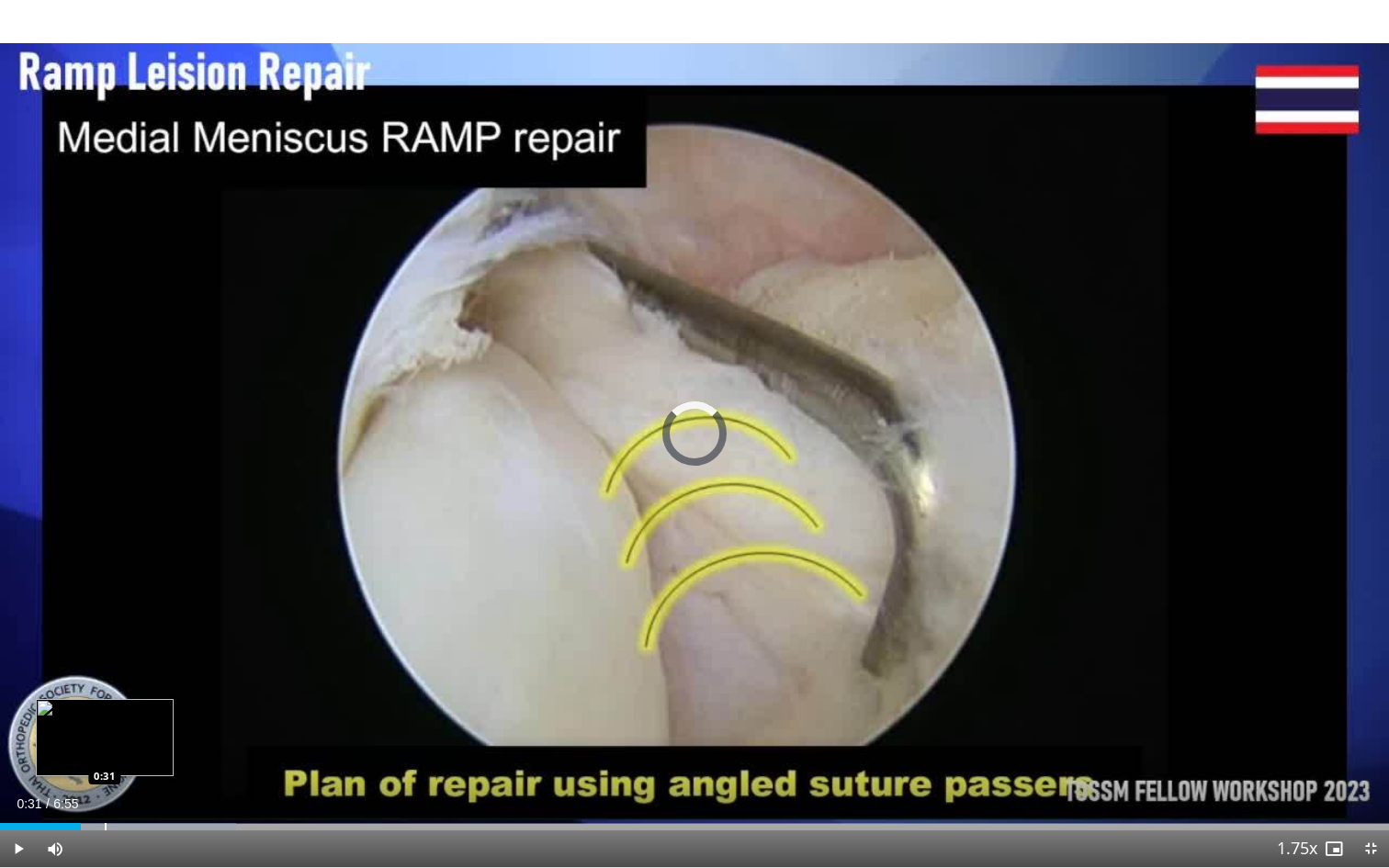 click at bounding box center (106, 827) 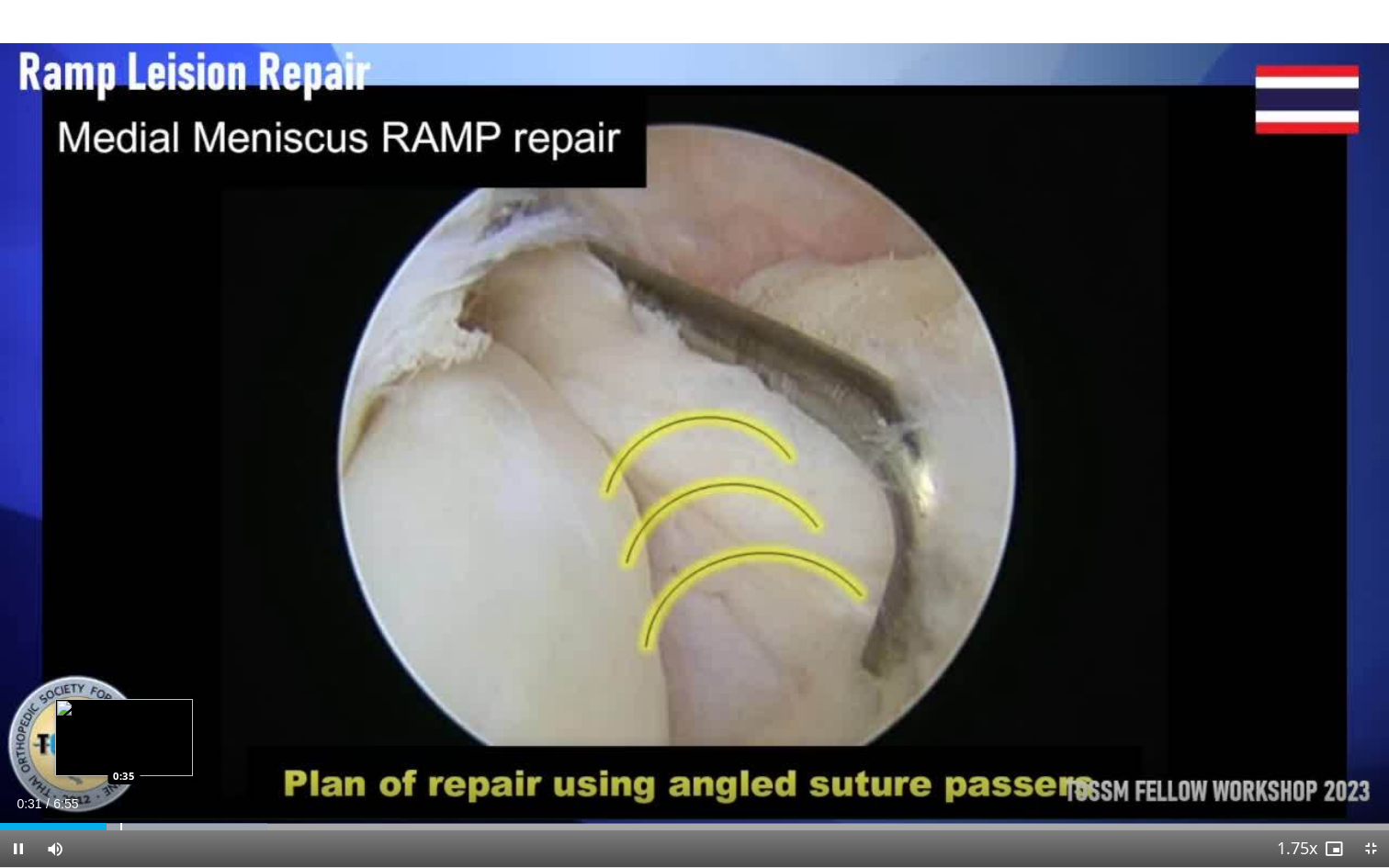 click at bounding box center (121, 827) 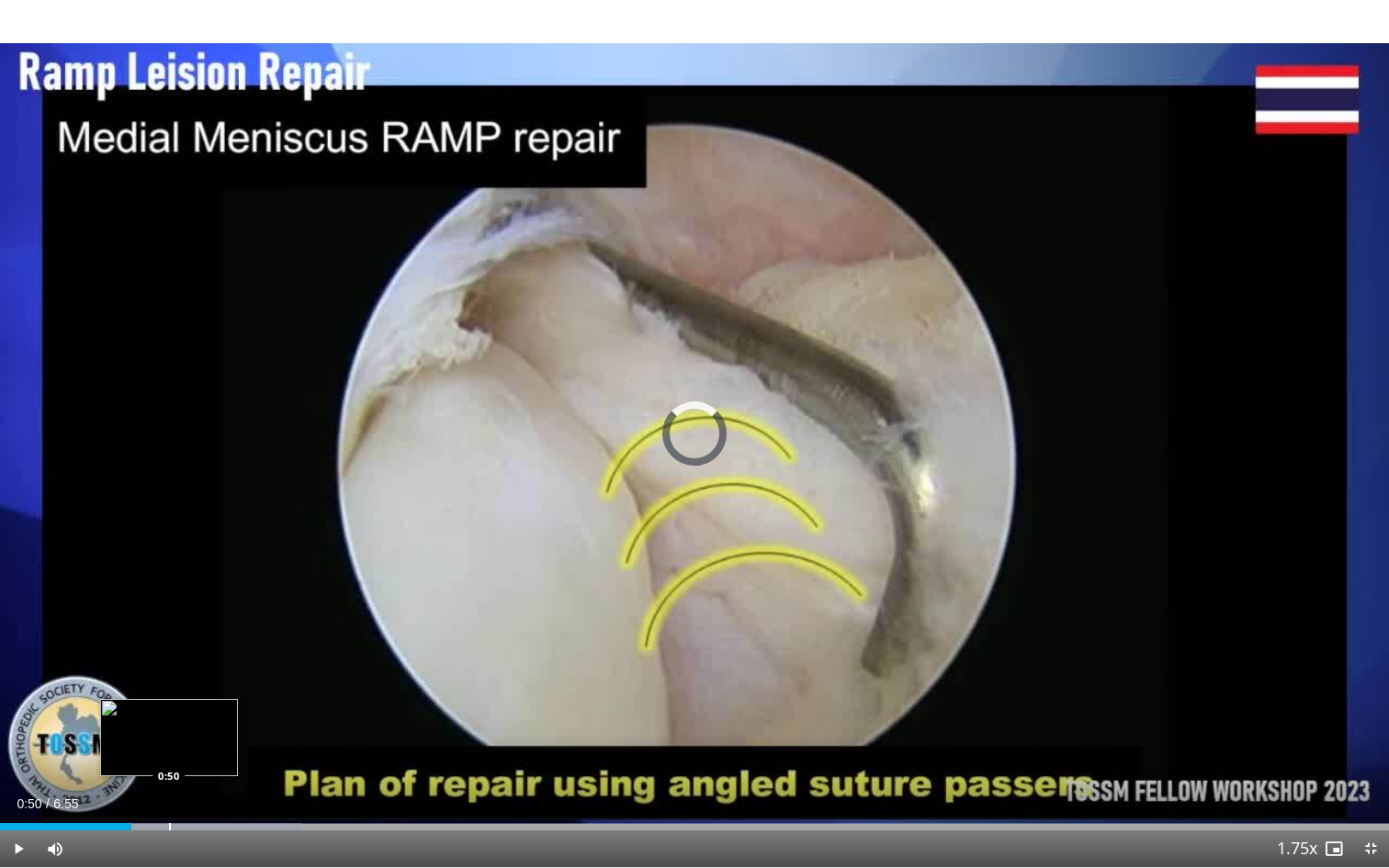 click at bounding box center (170, 827) 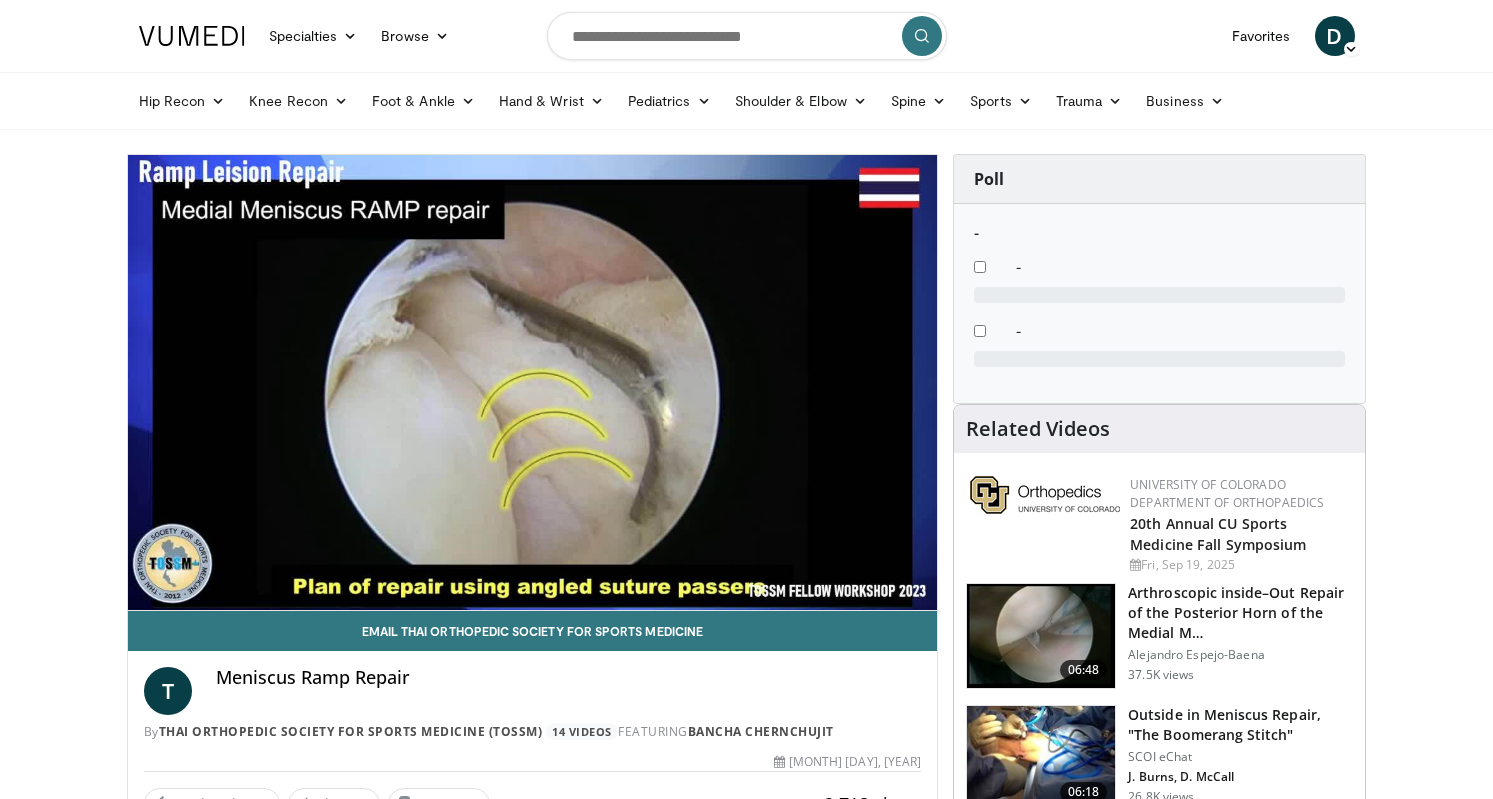 click at bounding box center [747, 36] 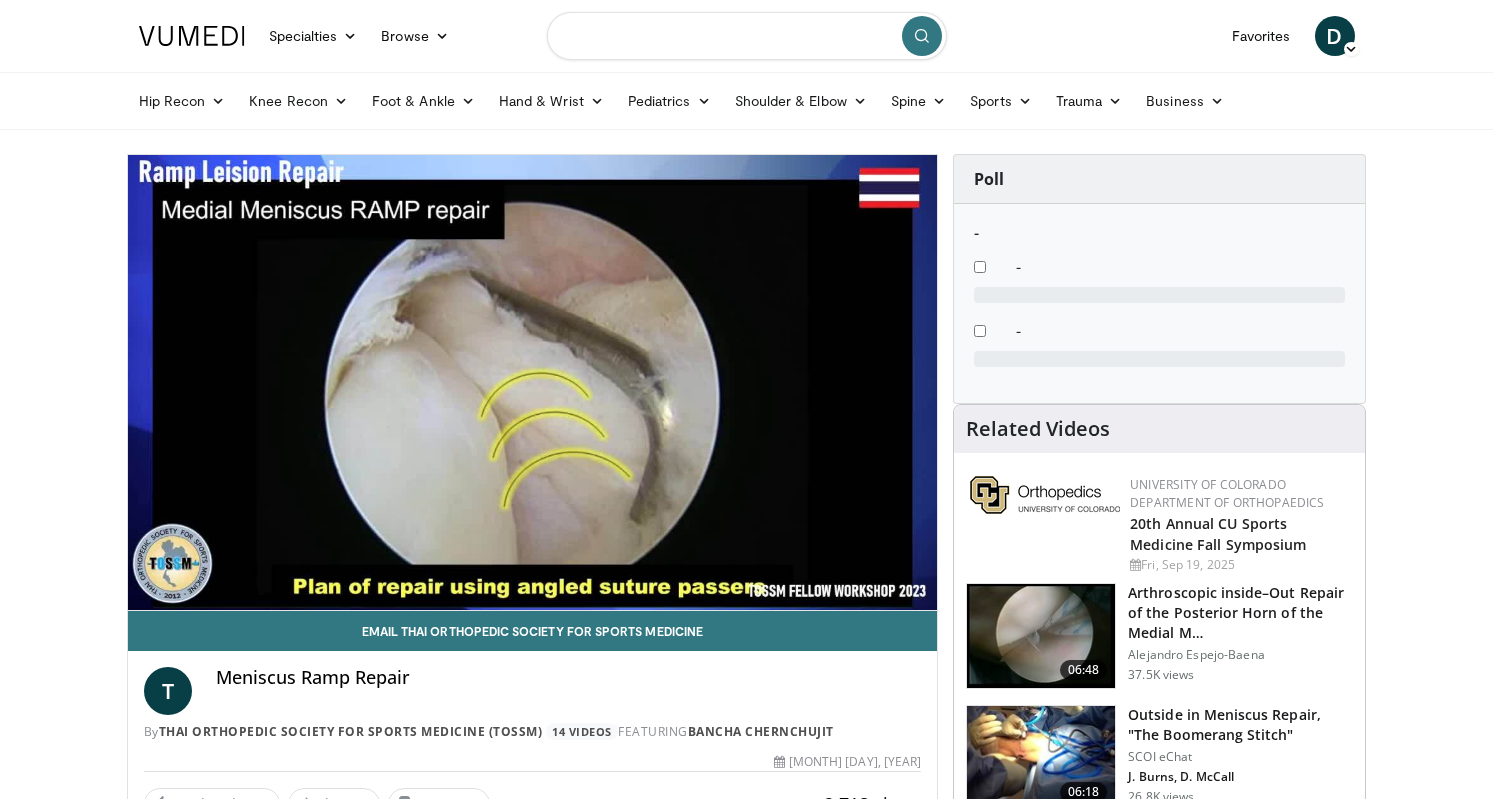 click at bounding box center [747, 36] 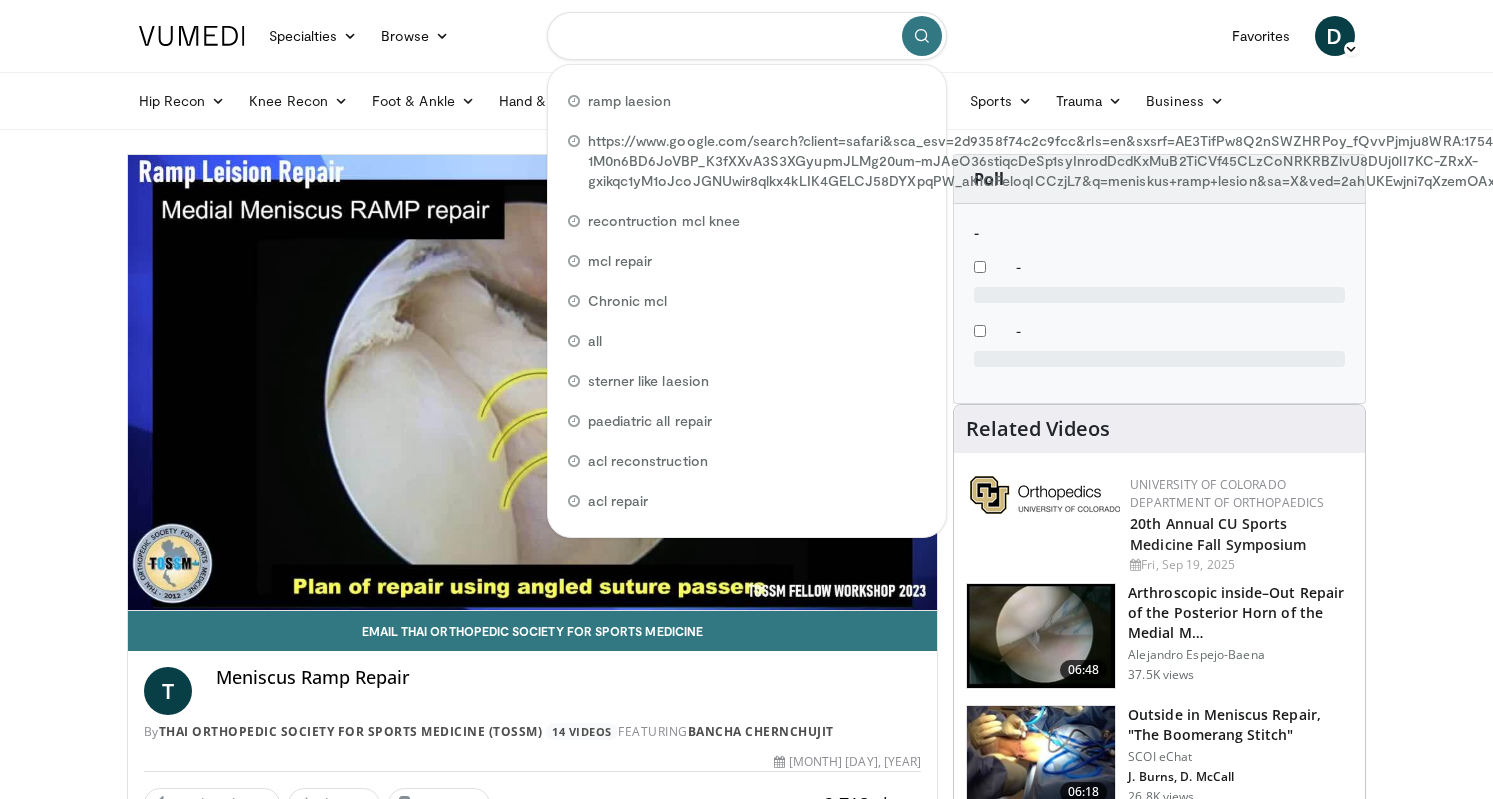 paste on "**********" 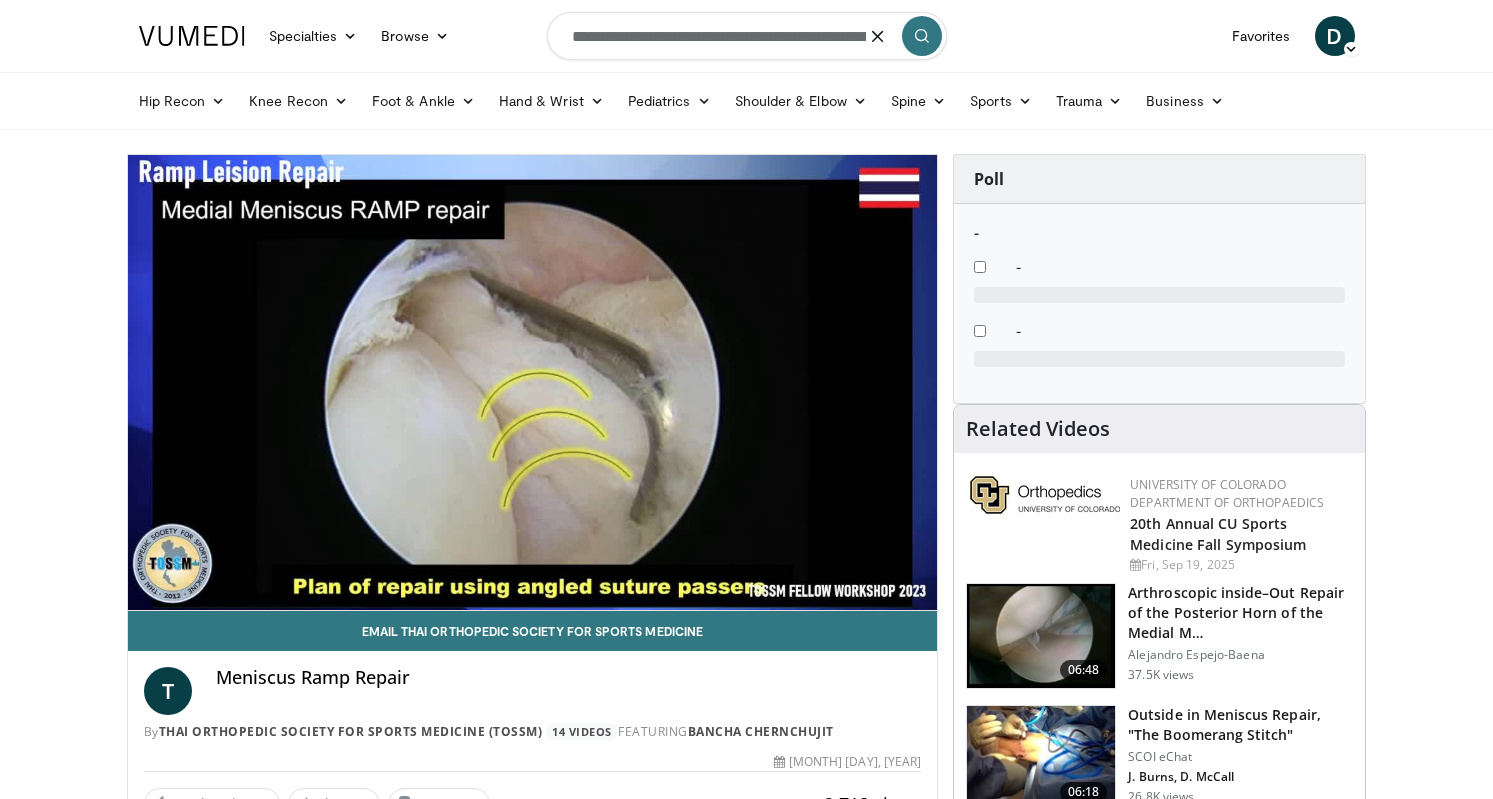 type on "**********" 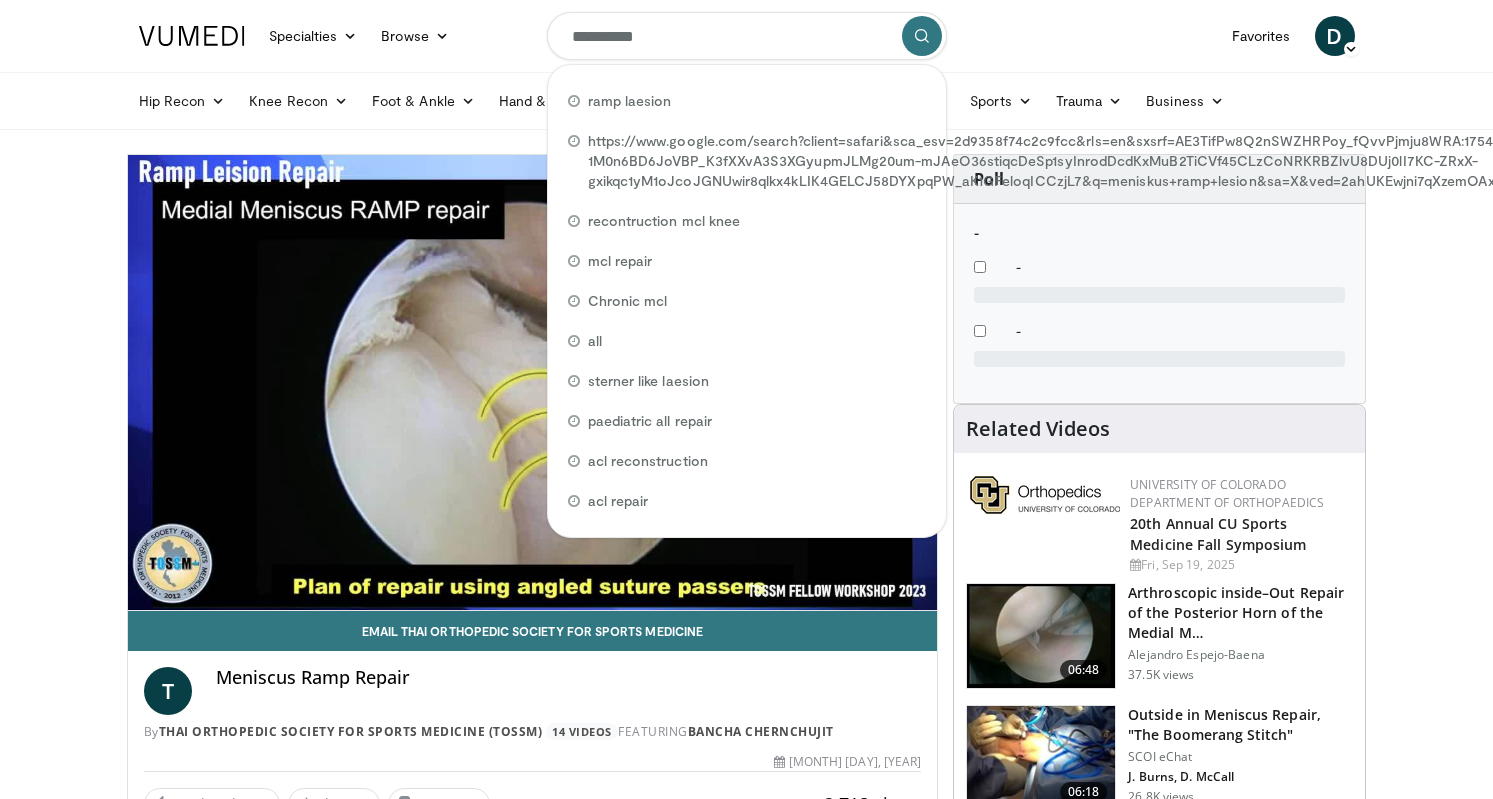 type on "**********" 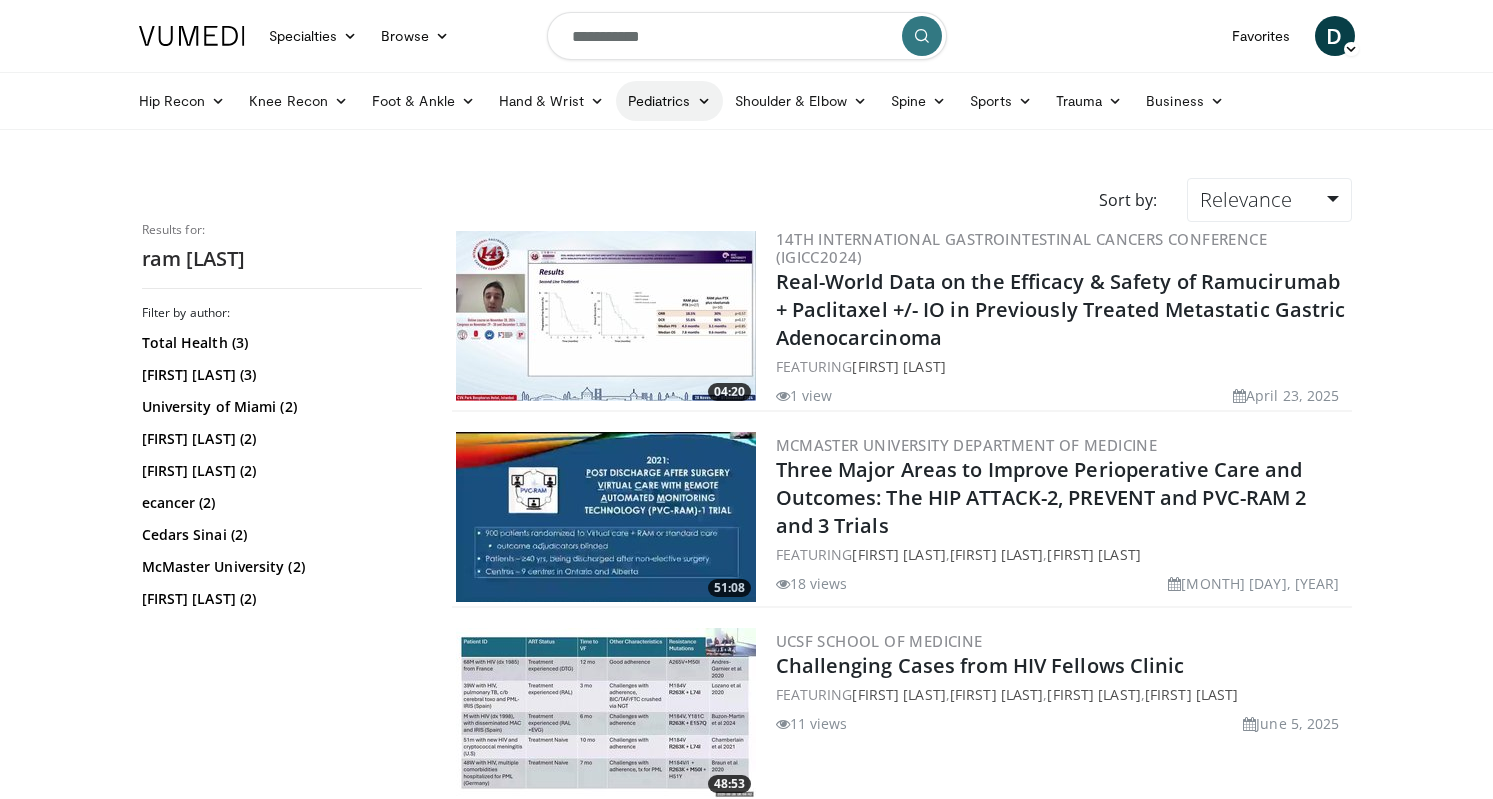 scroll, scrollTop: 0, scrollLeft: 0, axis: both 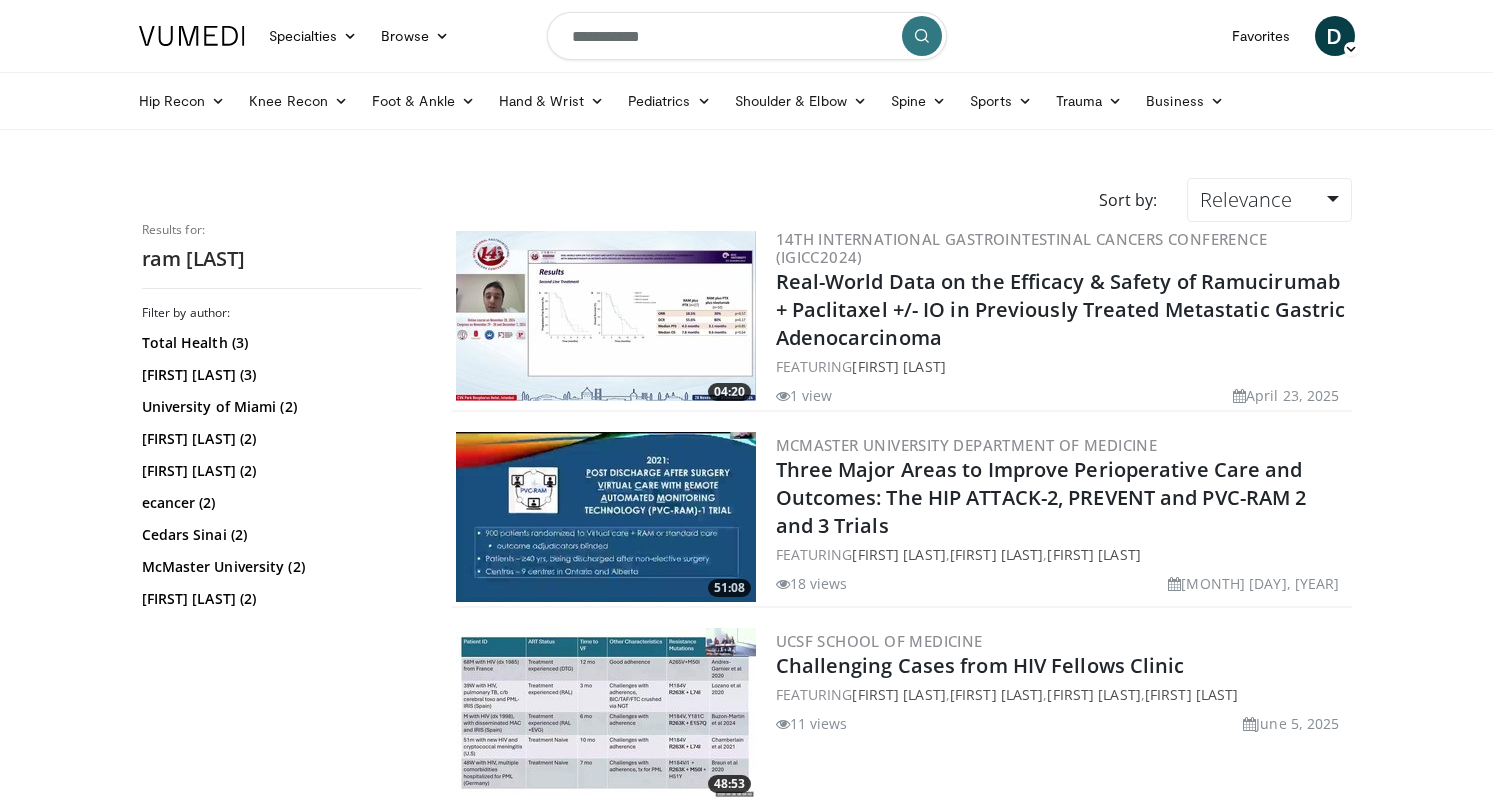 click on "**********" at bounding box center [747, 36] 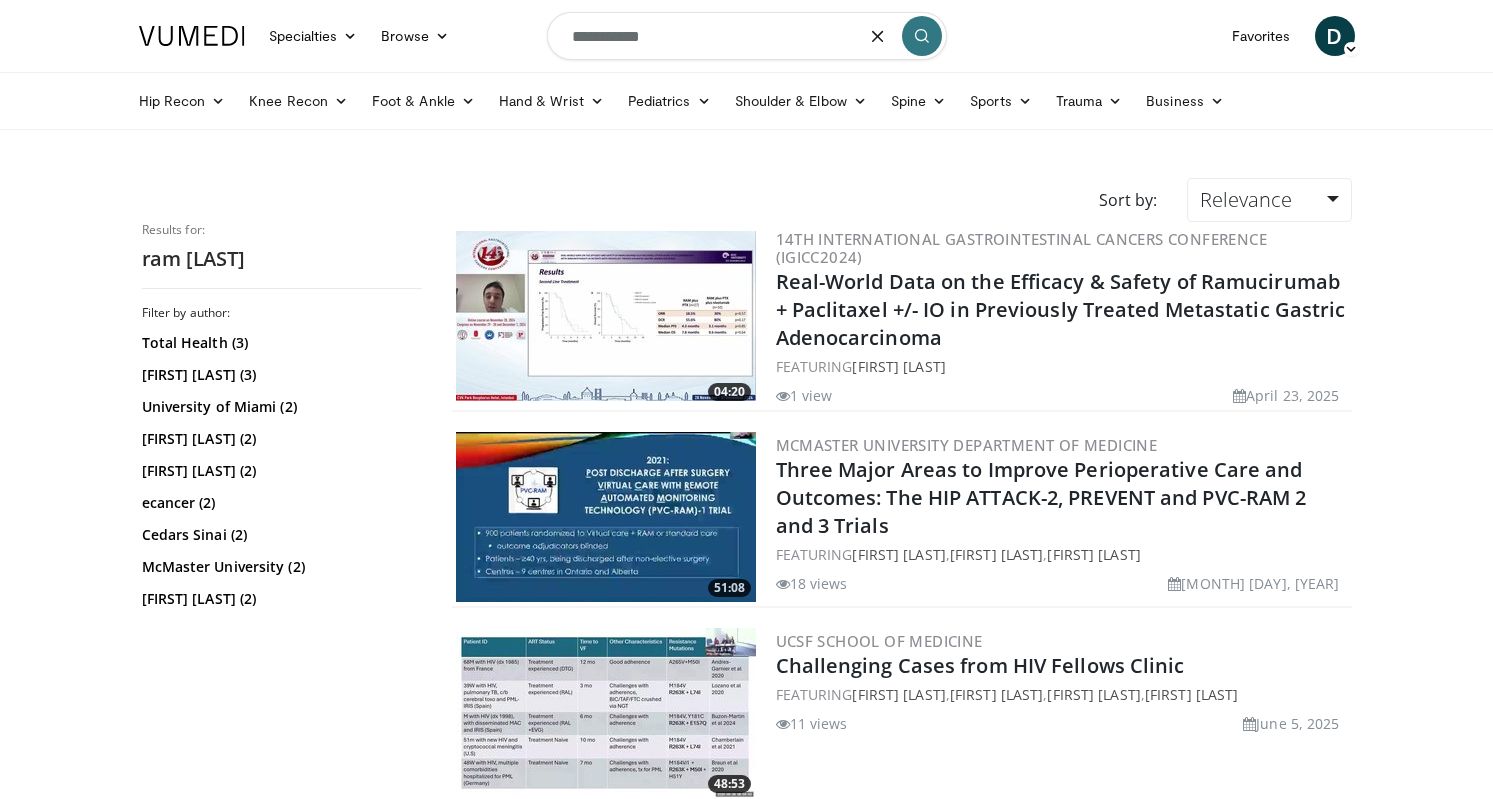 type on "**********" 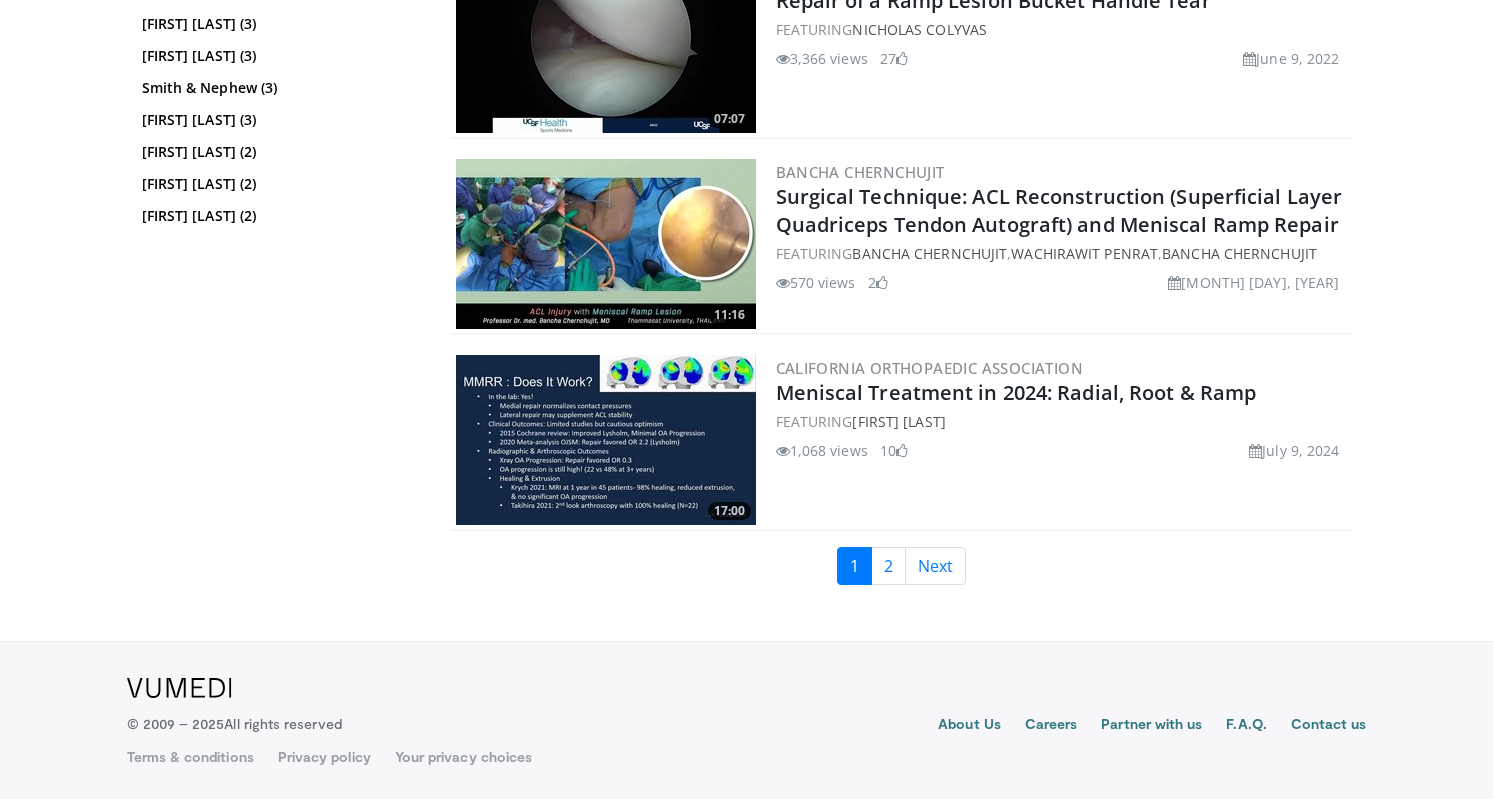 scroll, scrollTop: 4967, scrollLeft: 0, axis: vertical 